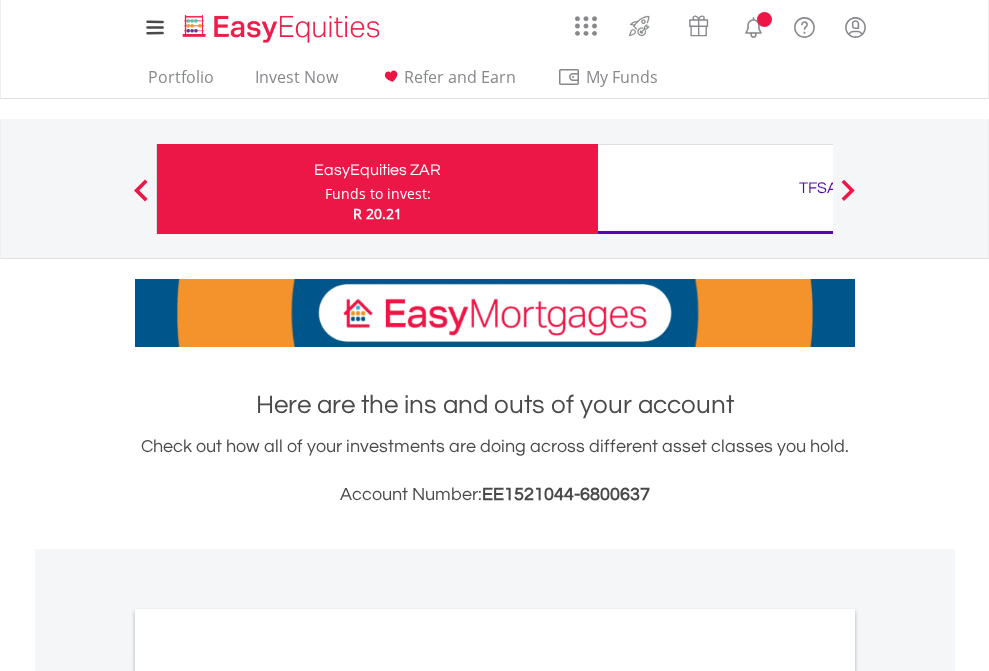 scroll, scrollTop: 0, scrollLeft: 0, axis: both 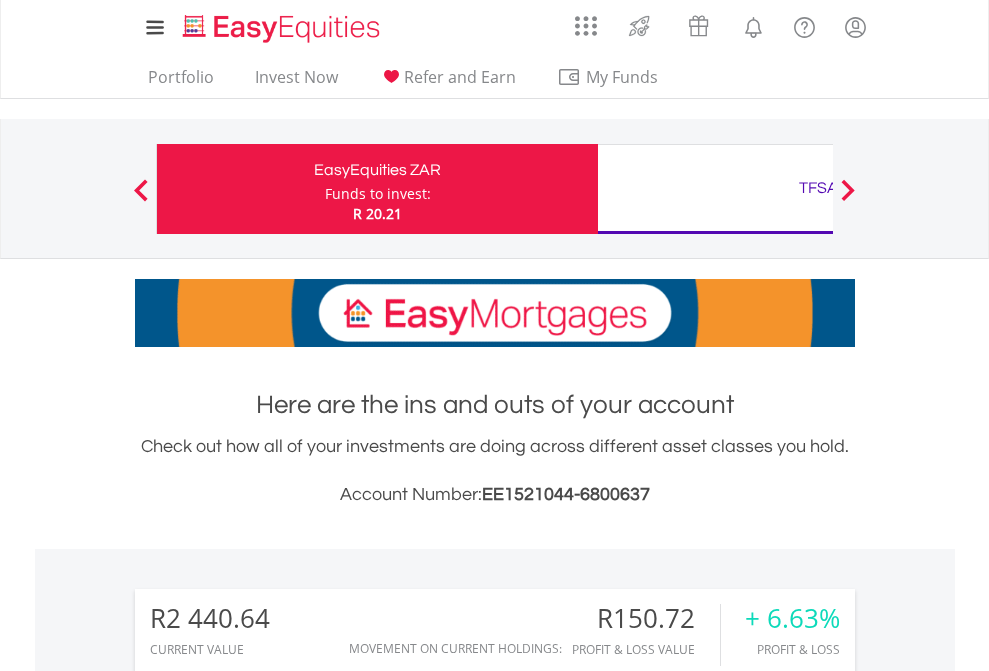 click on "Funds to invest:" at bounding box center (378, 194) 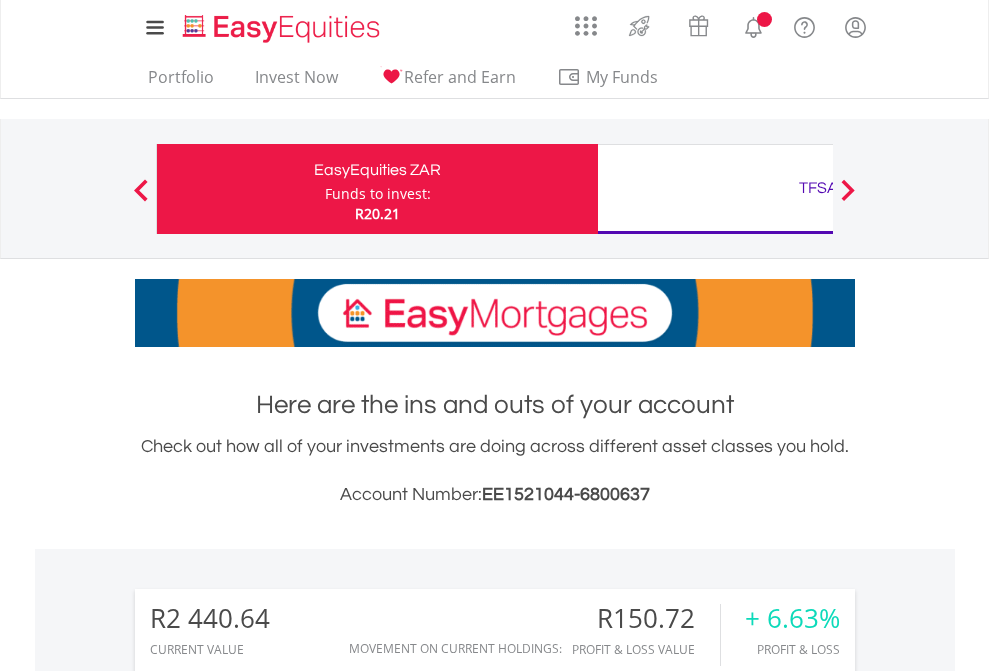 scroll, scrollTop: 671, scrollLeft: 0, axis: vertical 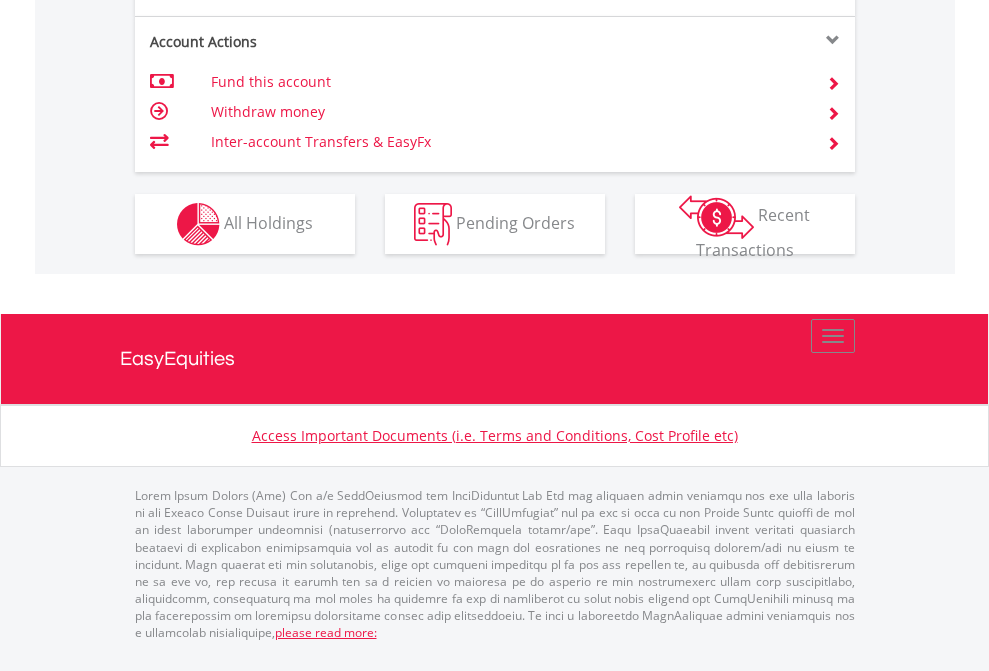 click on "Investment types" at bounding box center [706, -337] 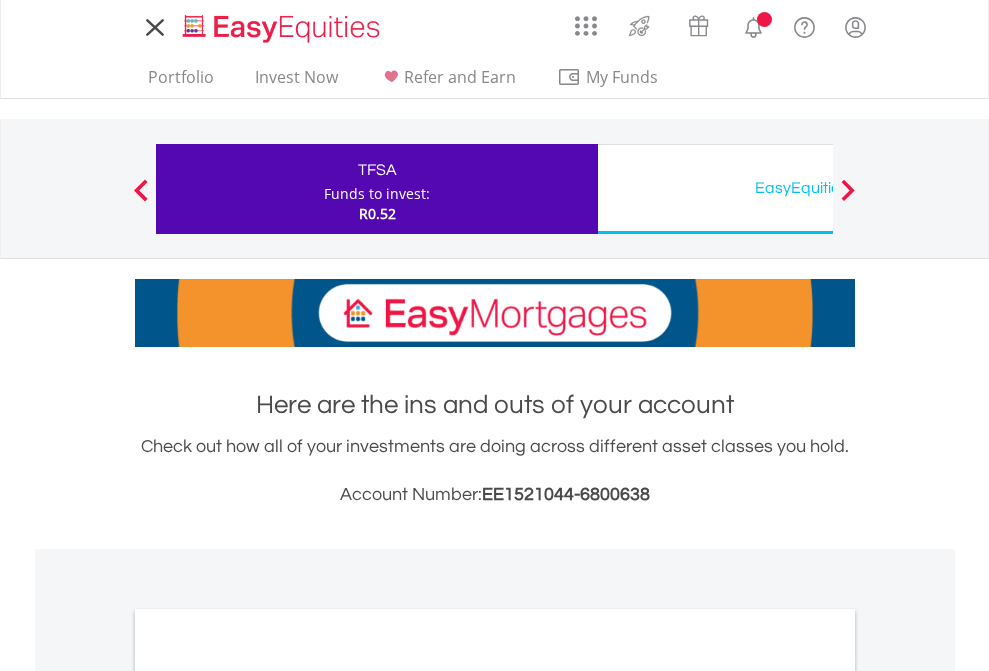 scroll, scrollTop: 0, scrollLeft: 0, axis: both 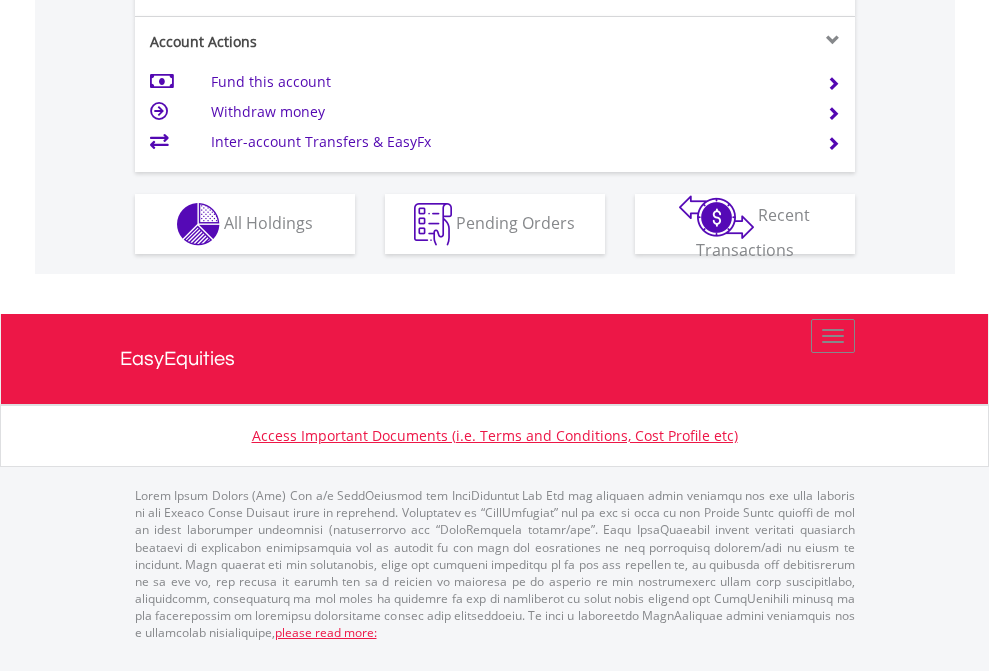 click on "Investment types" at bounding box center [706, -337] 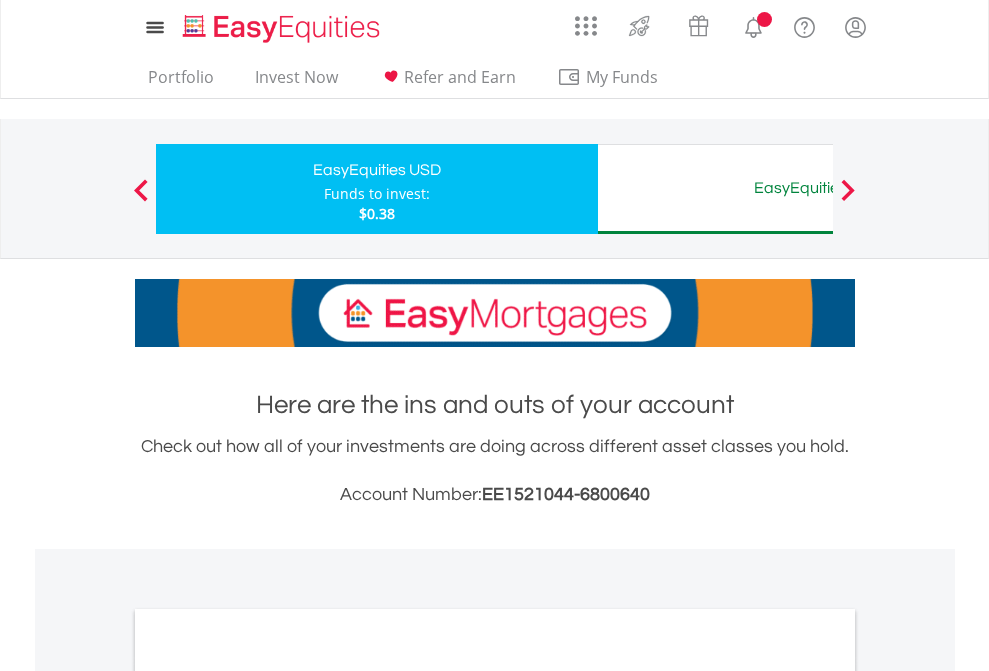 scroll, scrollTop: 0, scrollLeft: 0, axis: both 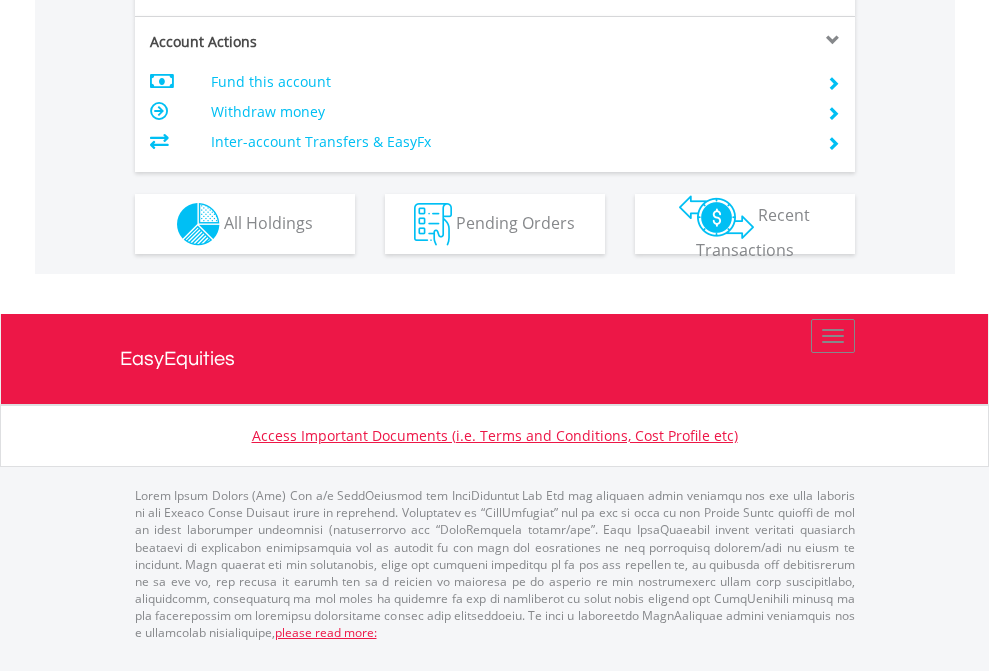 click on "Investment types" at bounding box center [706, -337] 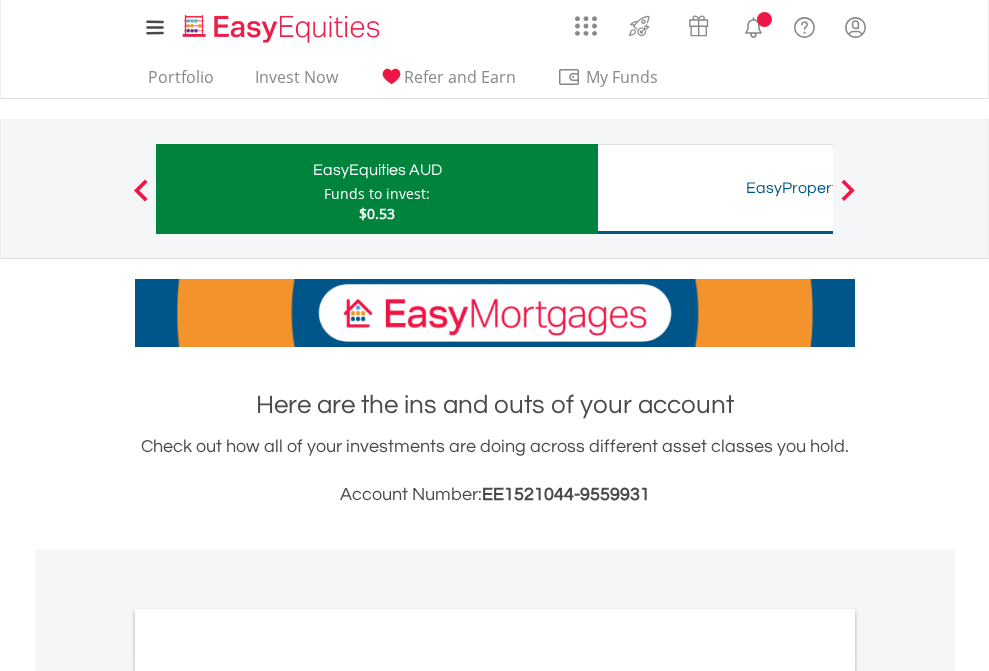 scroll, scrollTop: 0, scrollLeft: 0, axis: both 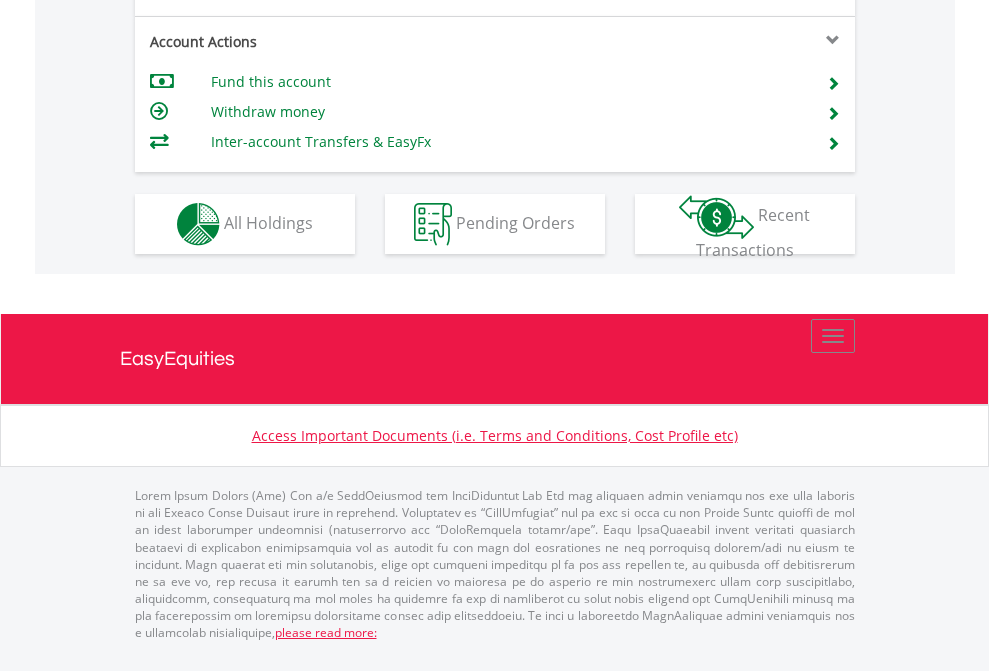 click on "Investment types" at bounding box center (706, -337) 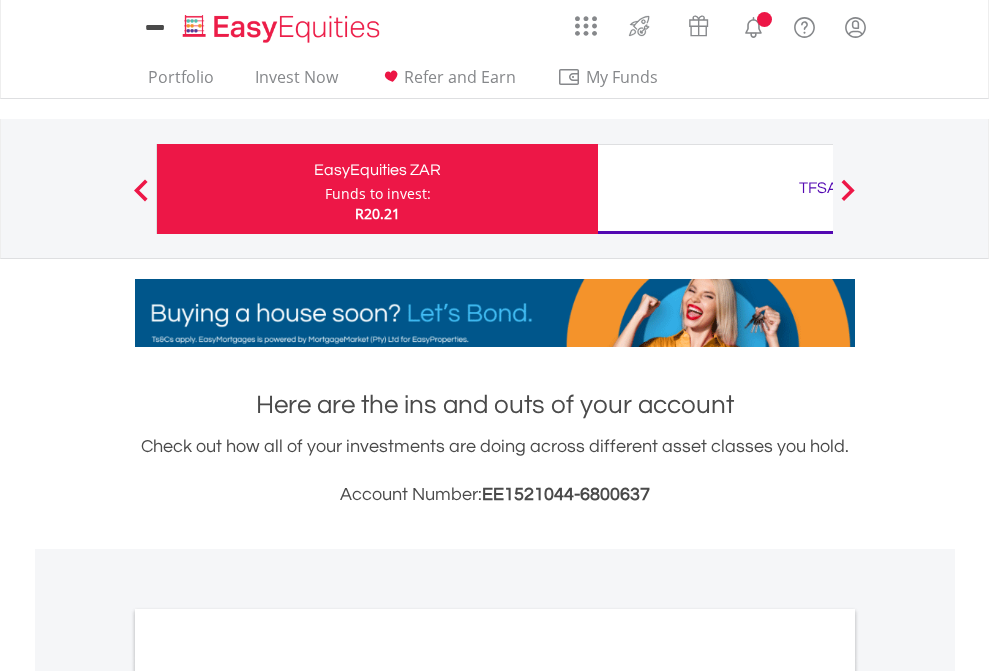 scroll, scrollTop: 0, scrollLeft: 0, axis: both 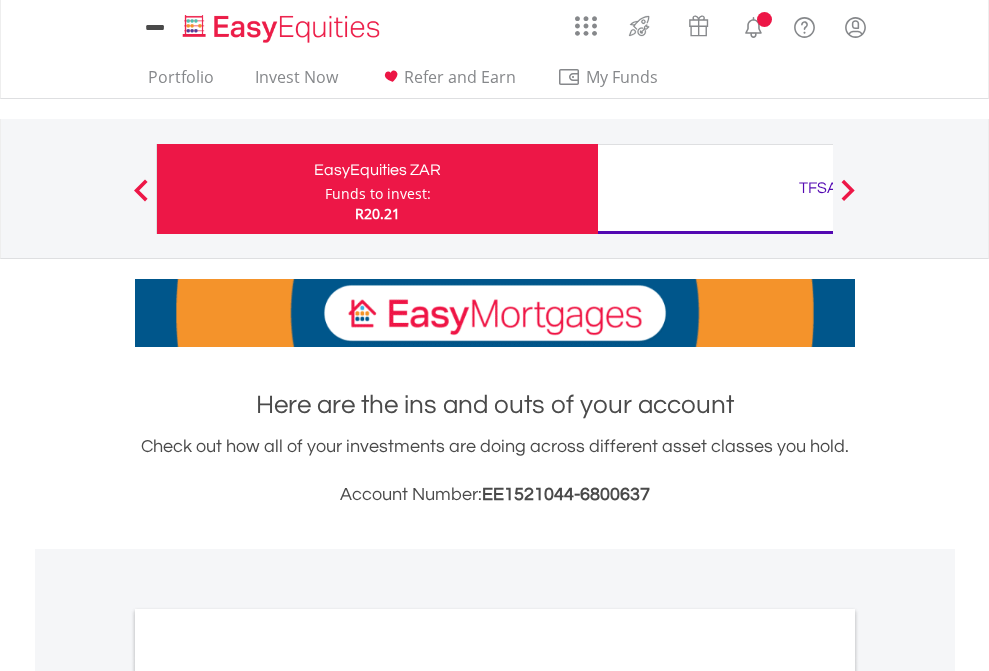 click on "All Holdings" at bounding box center (268, 1096) 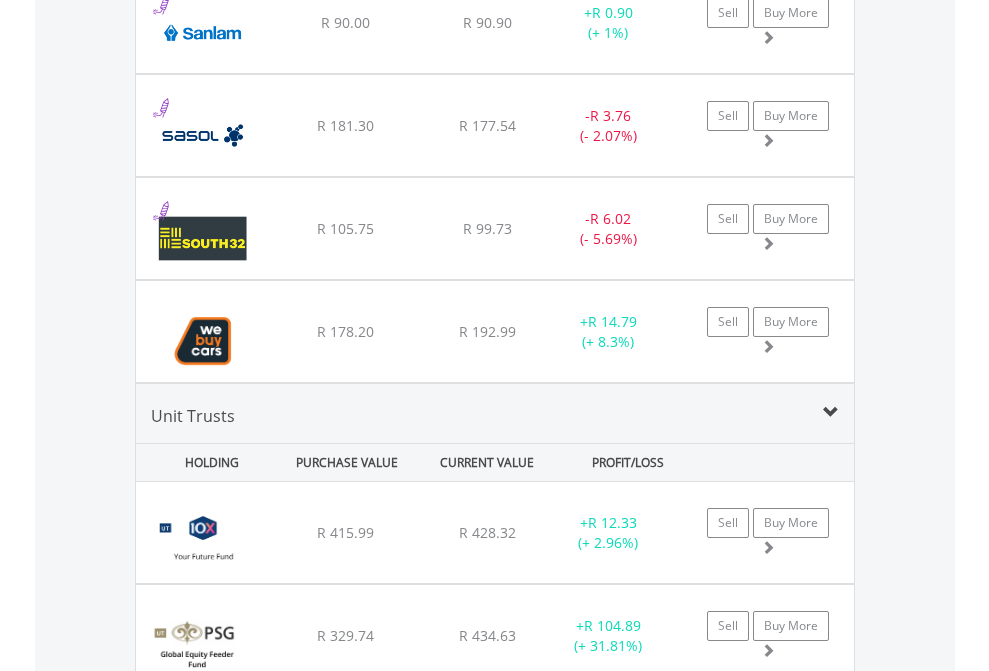 scroll, scrollTop: 2345, scrollLeft: 0, axis: vertical 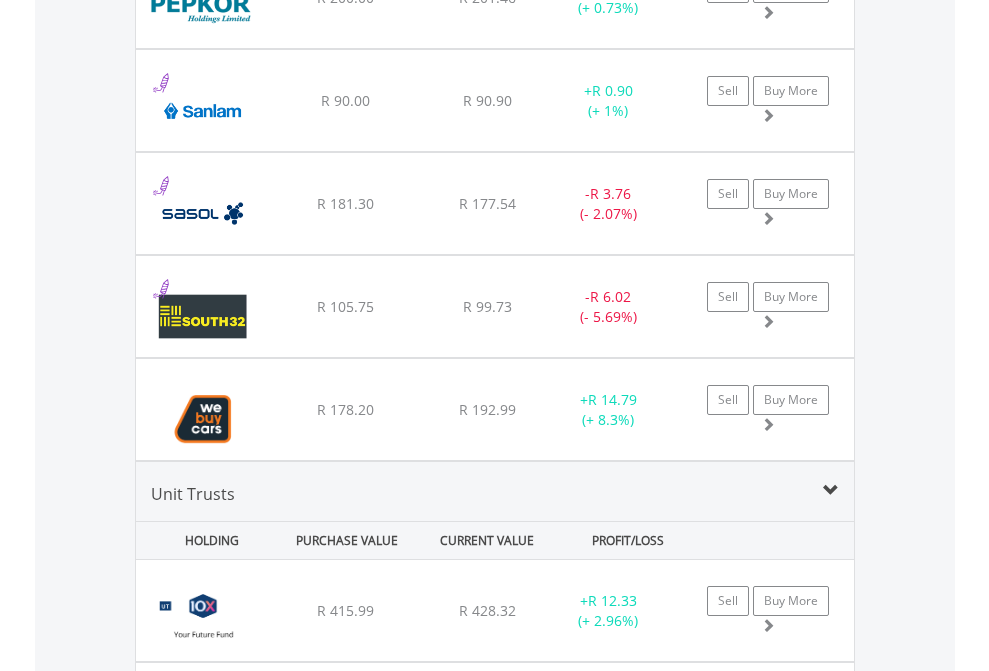 click on "TFSA" at bounding box center [818, -2157] 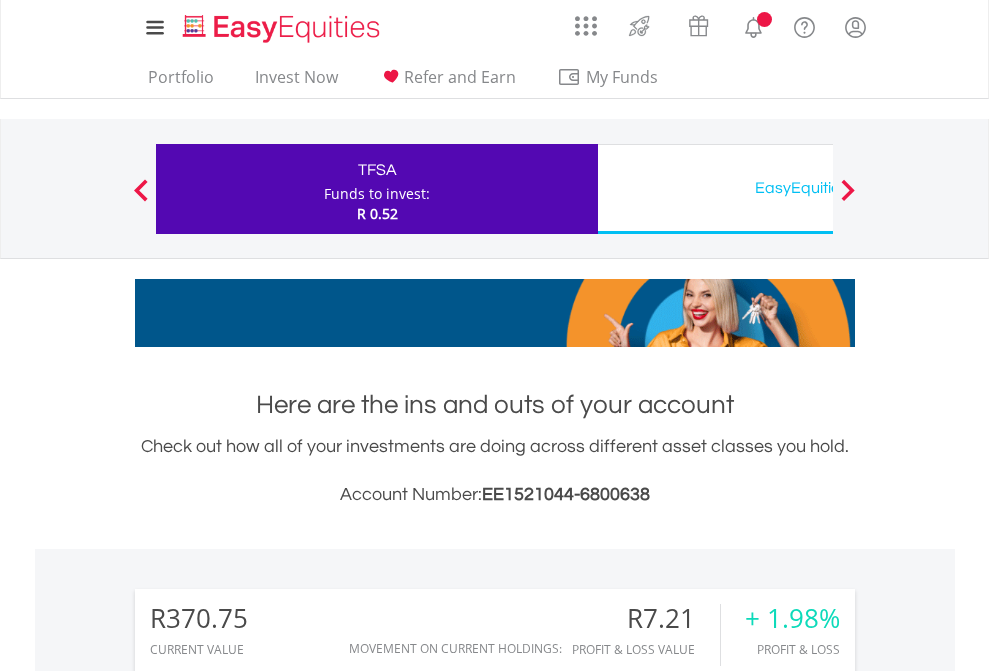 scroll, scrollTop: 0, scrollLeft: 0, axis: both 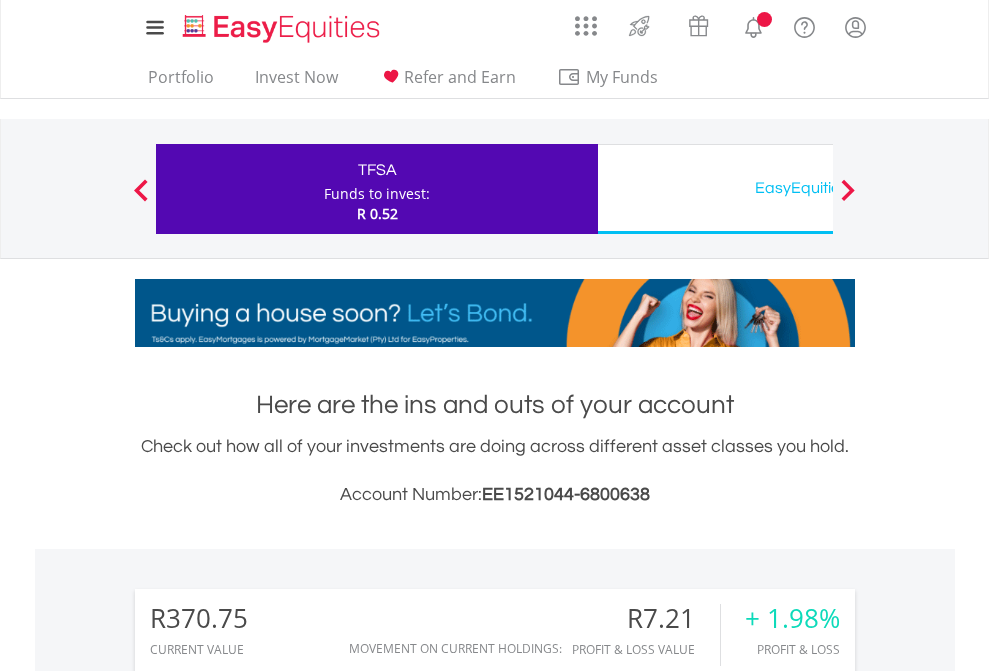 click on "All Holdings" at bounding box center [268, 1546] 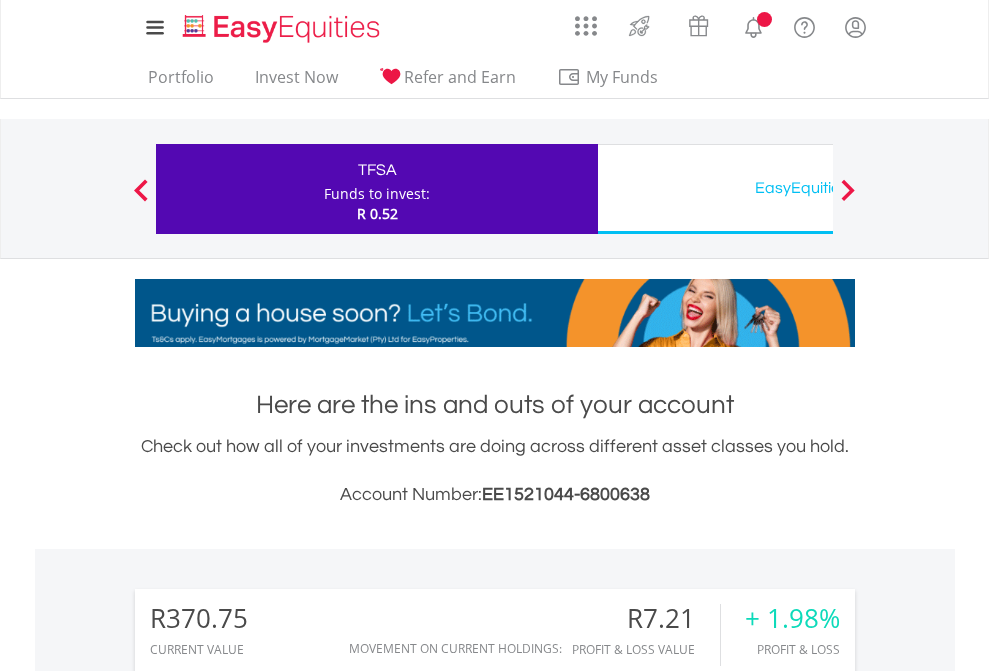 scroll, scrollTop: 1573, scrollLeft: 0, axis: vertical 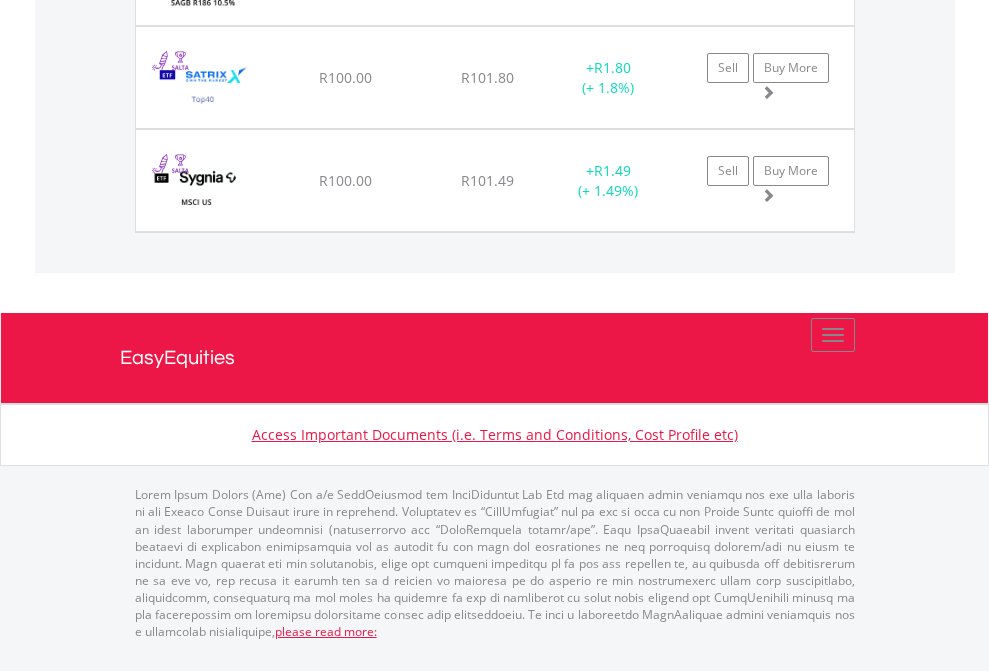 click on "EasyEquities USD" at bounding box center (818, -1728) 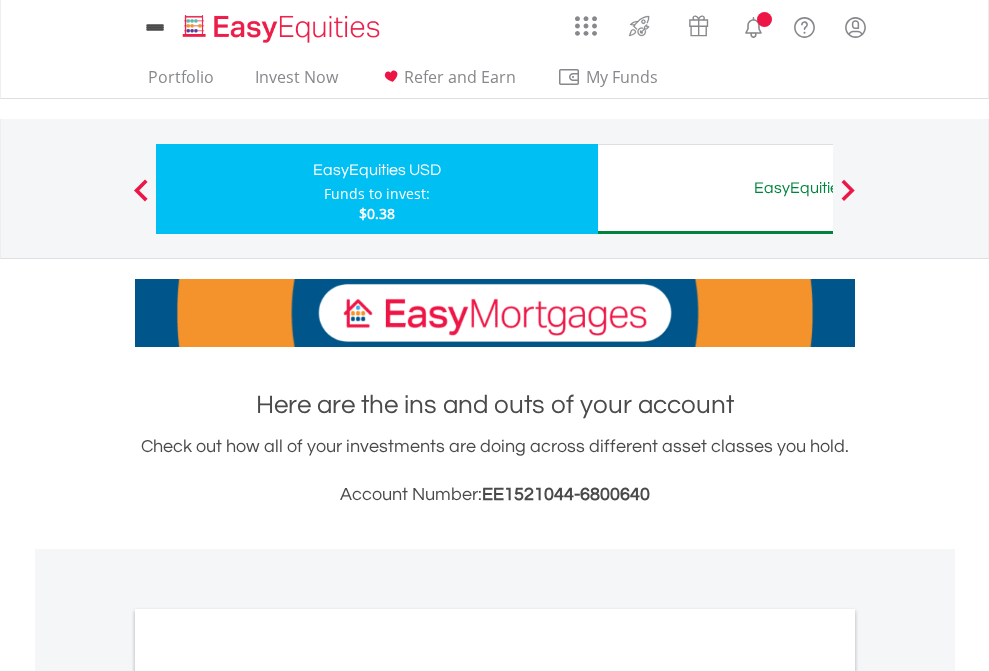 scroll, scrollTop: 0, scrollLeft: 0, axis: both 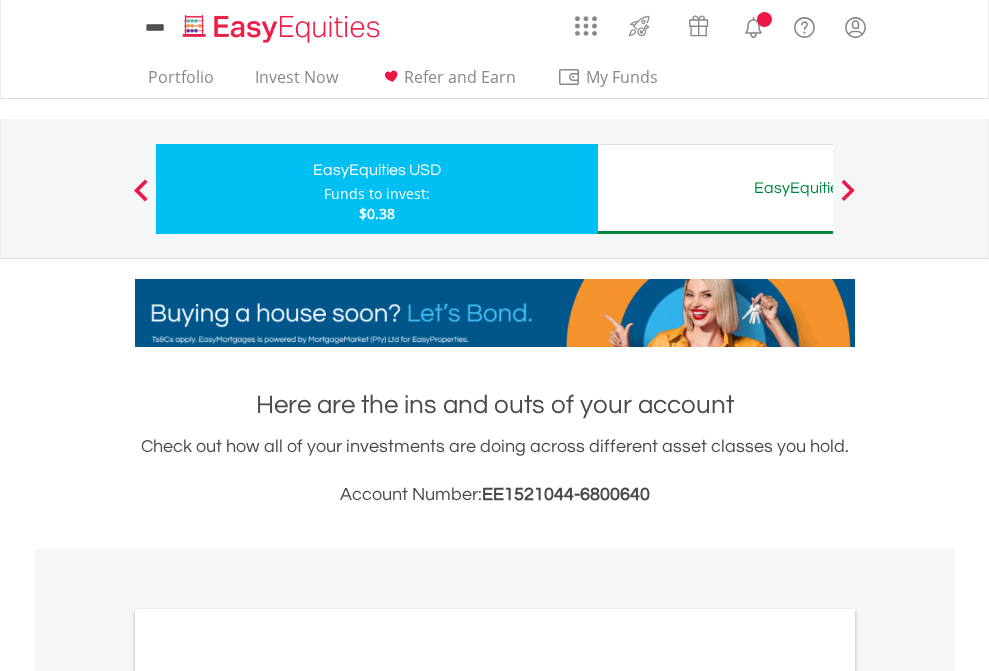 click on "All Holdings" at bounding box center [268, 1096] 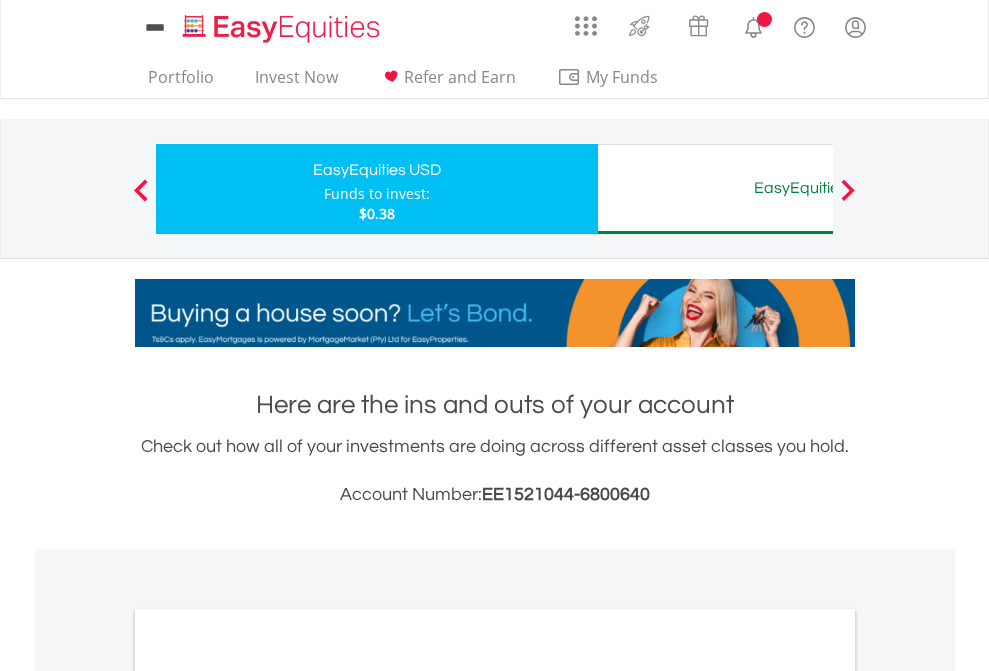 scroll, scrollTop: 1202, scrollLeft: 0, axis: vertical 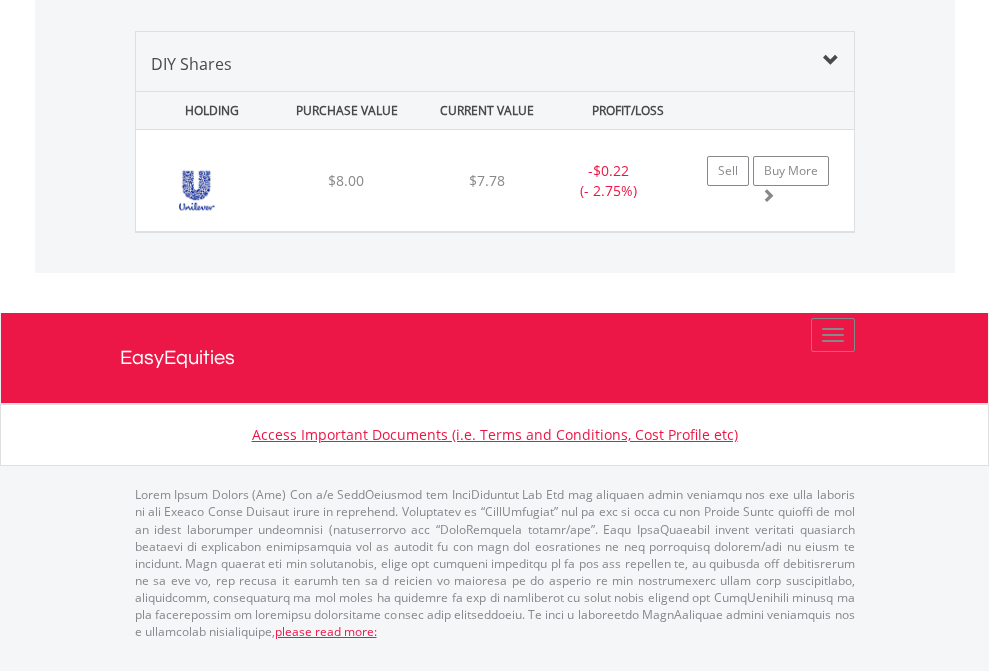 click on "EasyEquities AUD" at bounding box center [818, -1339] 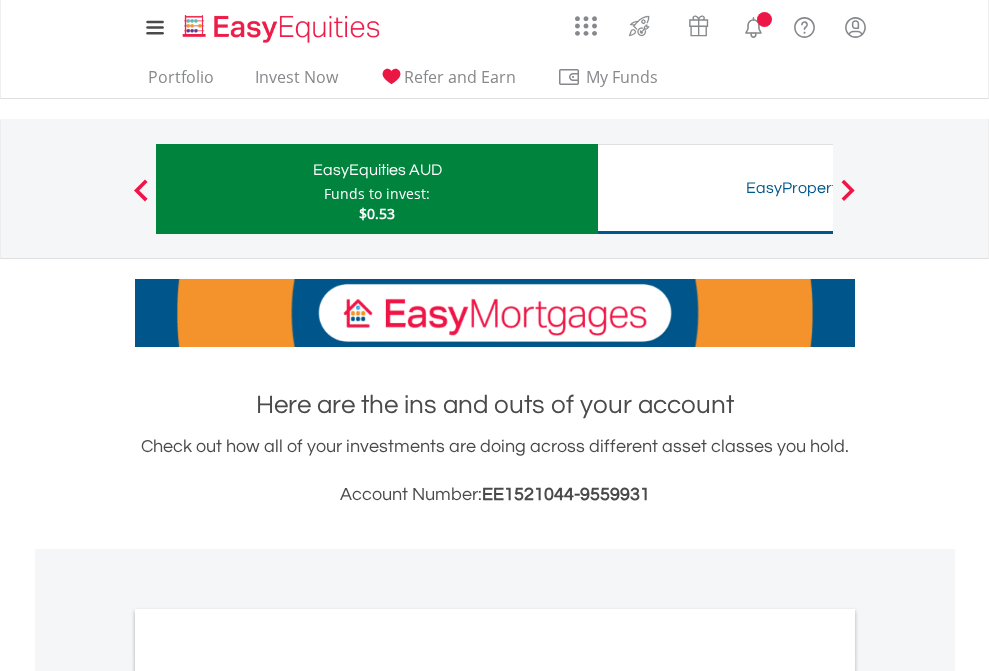 scroll, scrollTop: 1202, scrollLeft: 0, axis: vertical 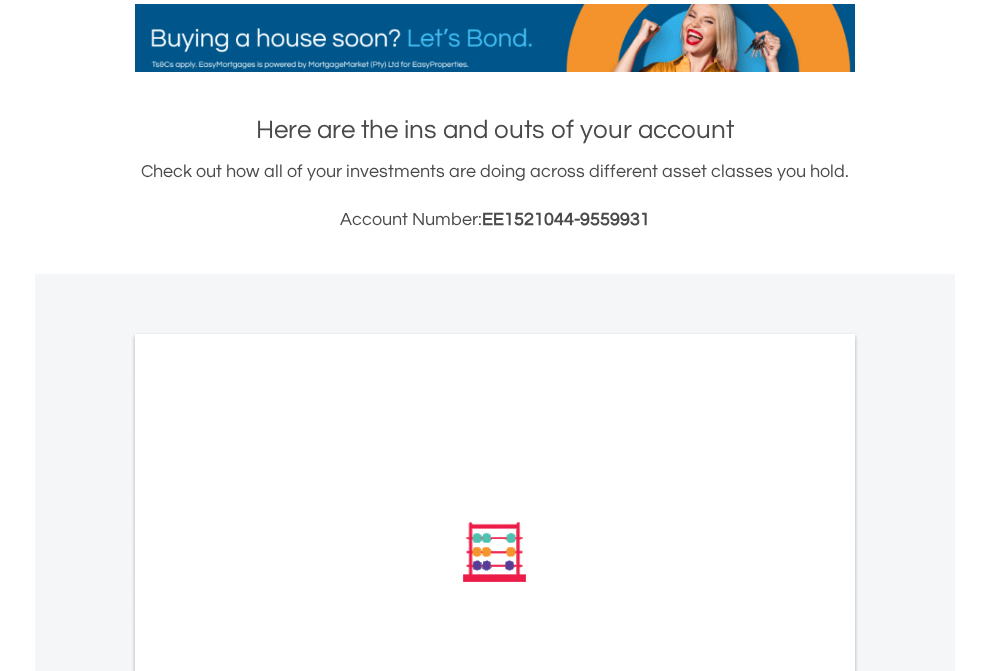 click on "All Holdings" at bounding box center (268, 821) 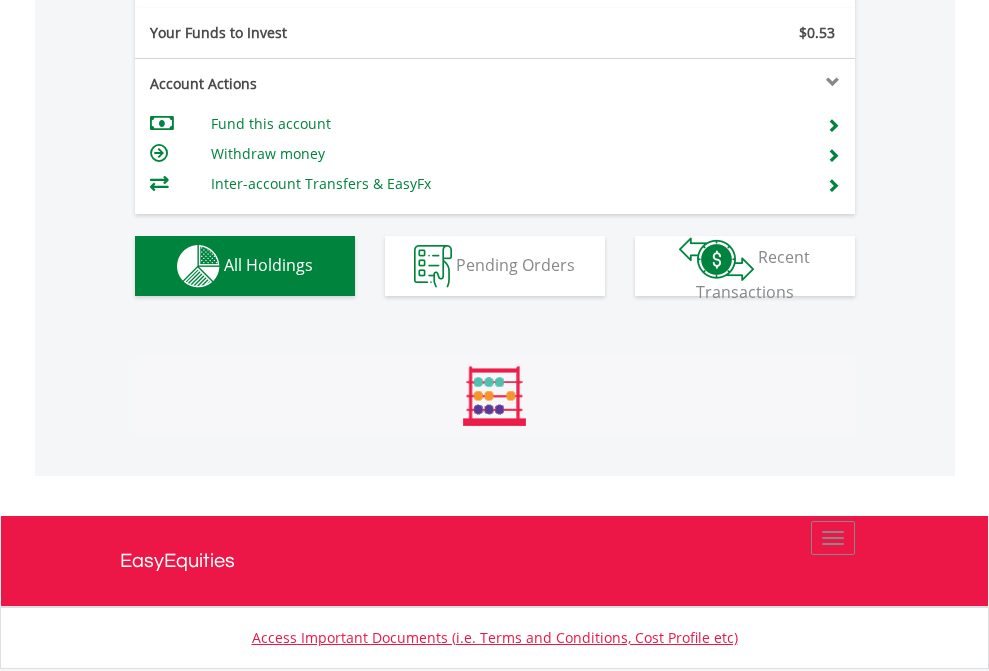 scroll, scrollTop: 999808, scrollLeft: 999687, axis: both 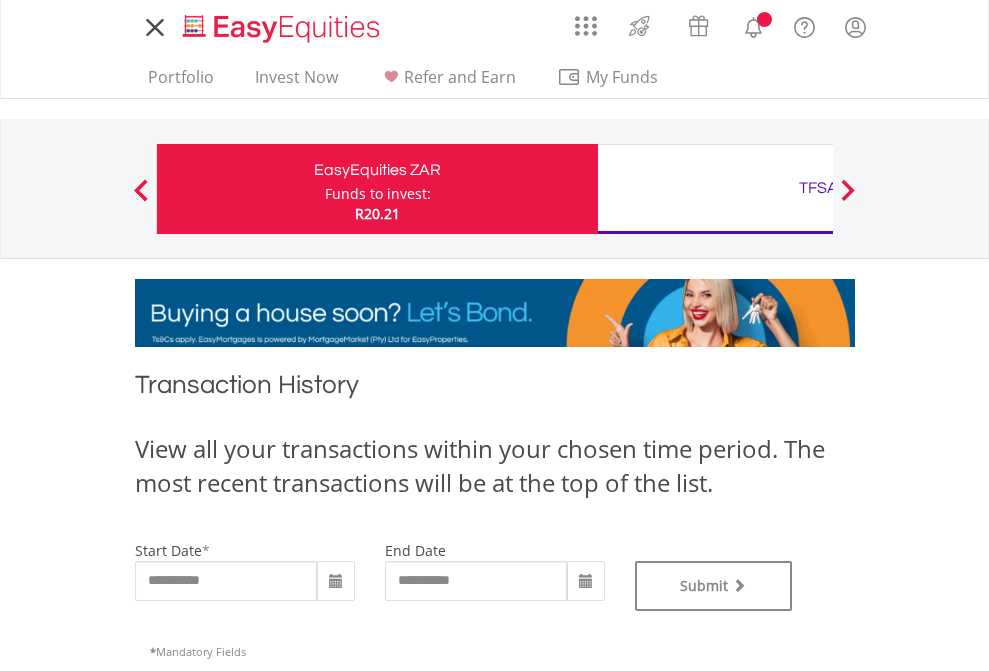 type on "**********" 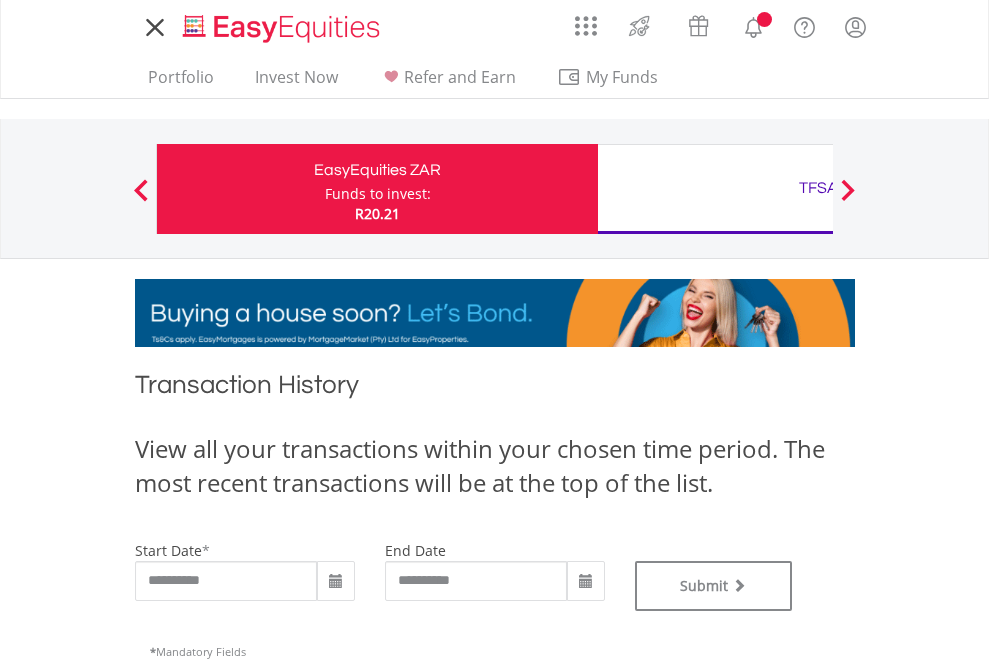 scroll, scrollTop: 0, scrollLeft: 0, axis: both 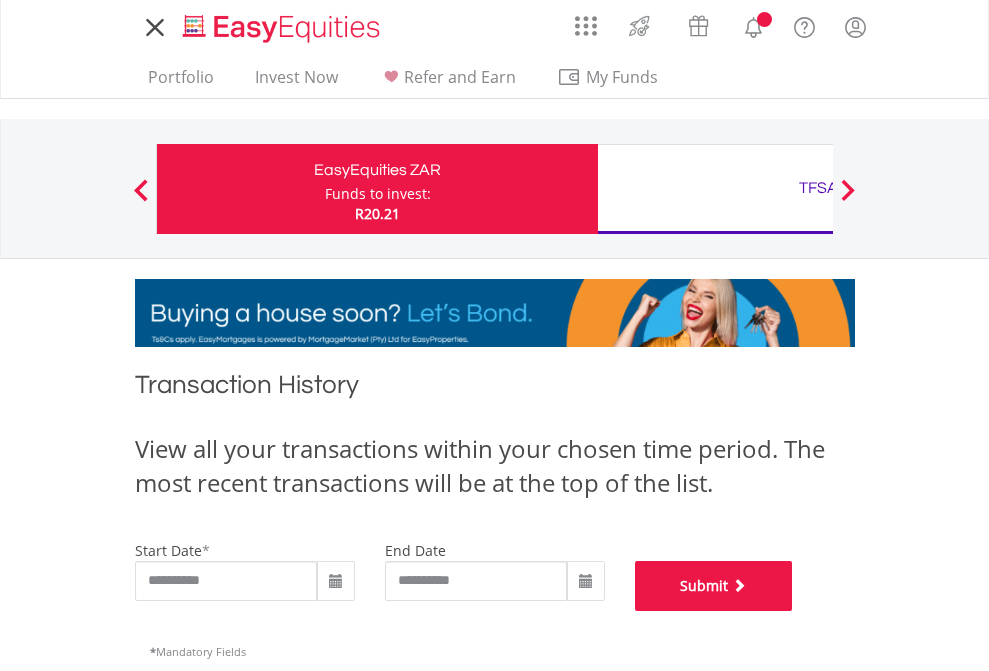 click on "Submit" at bounding box center [714, 586] 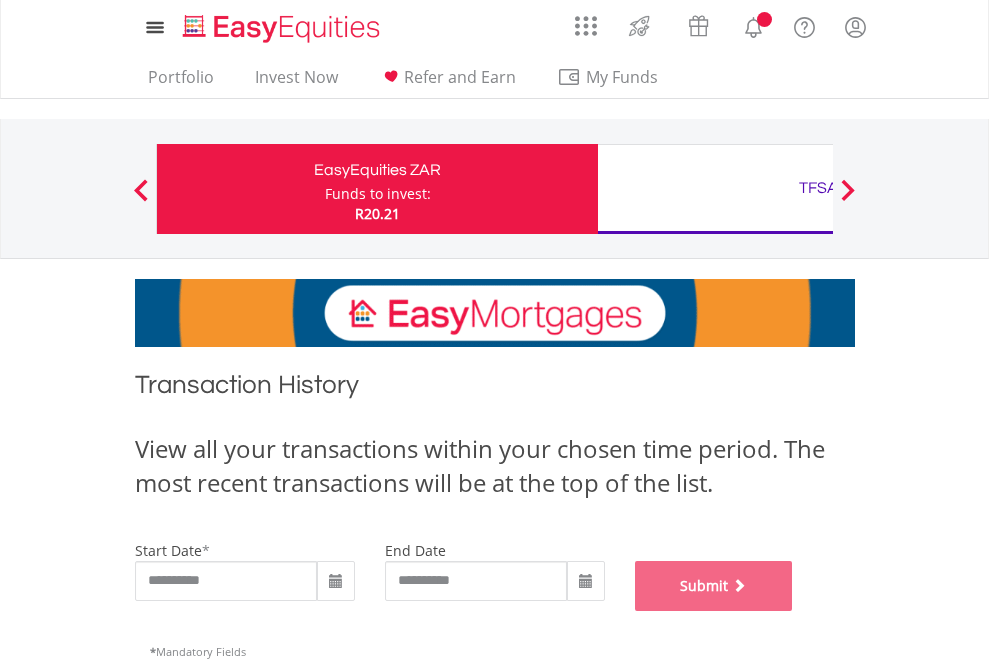 scroll, scrollTop: 811, scrollLeft: 0, axis: vertical 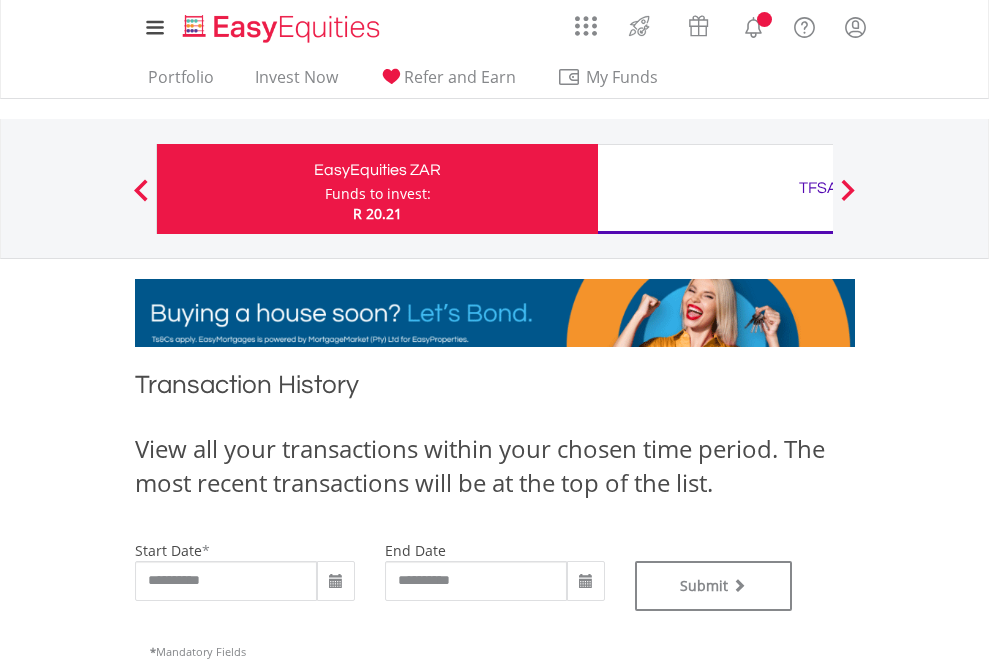 click on "TFSA" at bounding box center [818, 188] 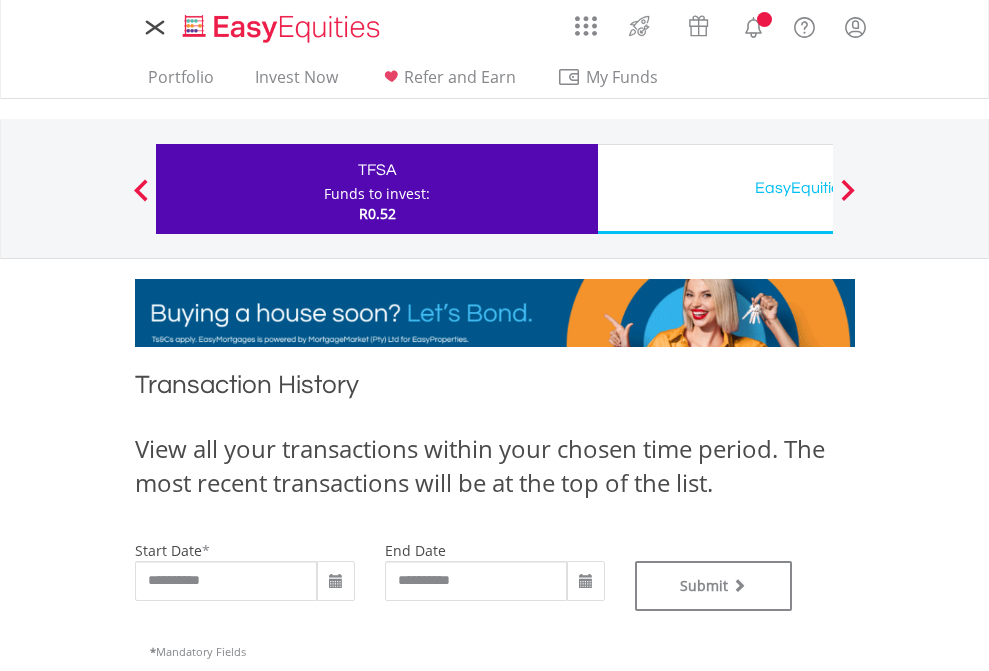 scroll, scrollTop: 0, scrollLeft: 0, axis: both 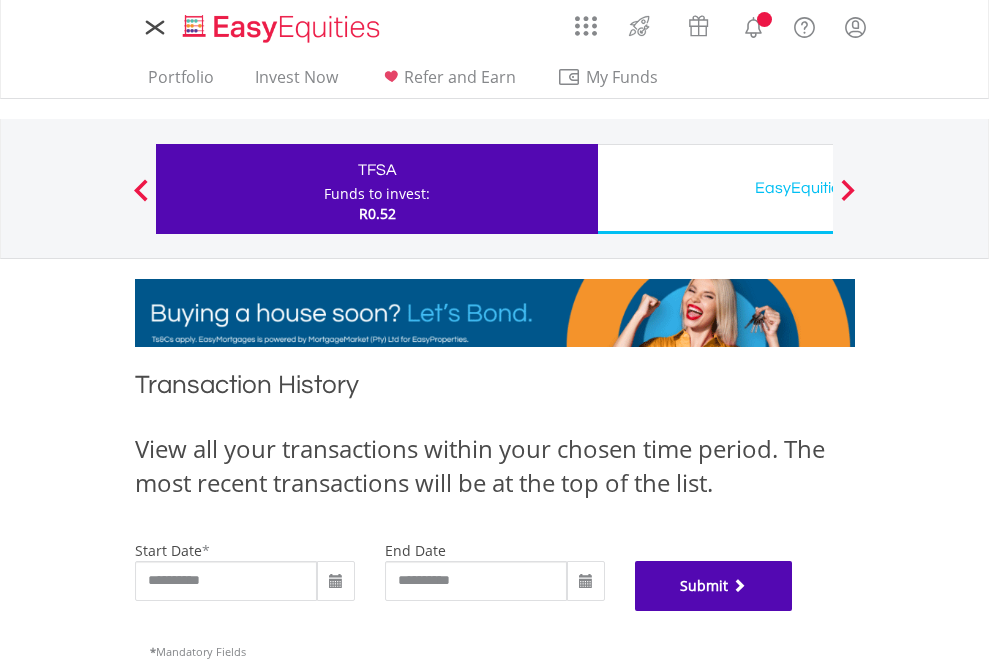 click on "Submit" at bounding box center [714, 586] 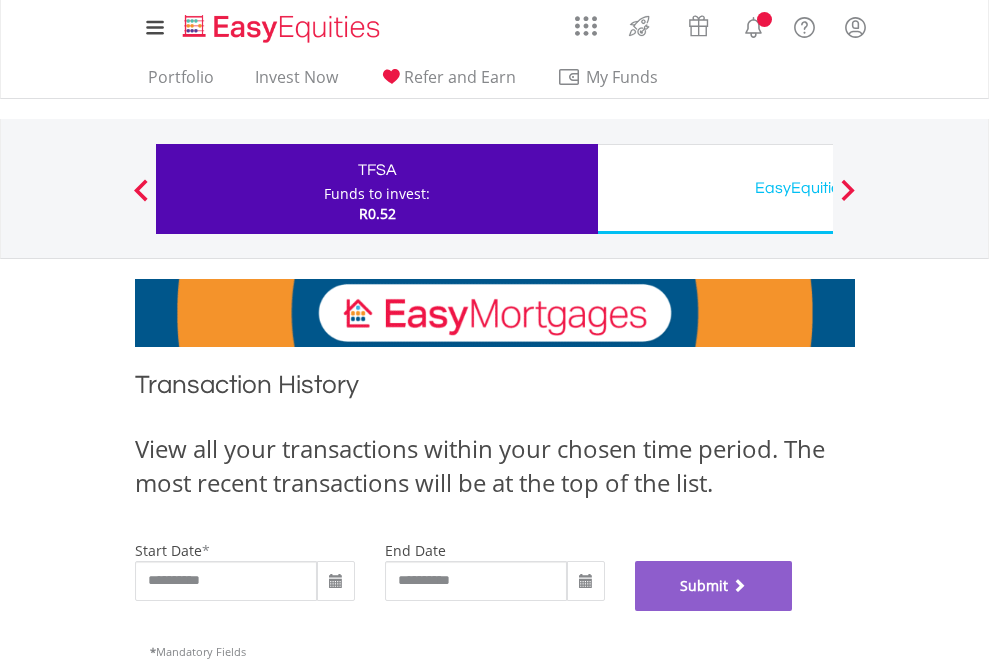 scroll, scrollTop: 811, scrollLeft: 0, axis: vertical 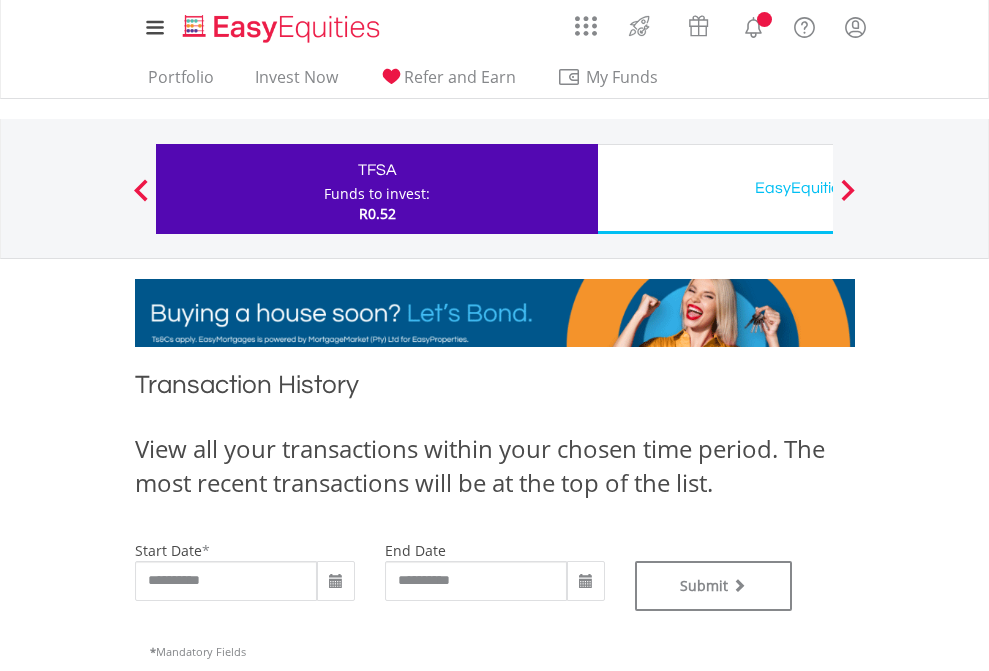 click on "EasyEquities USD" at bounding box center (818, 188) 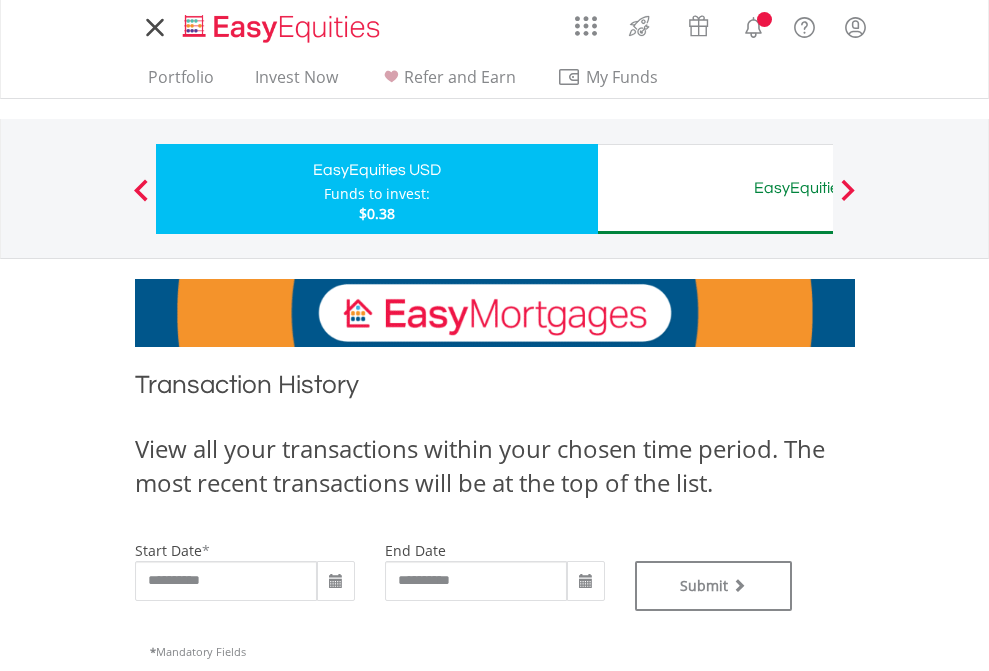 scroll, scrollTop: 0, scrollLeft: 0, axis: both 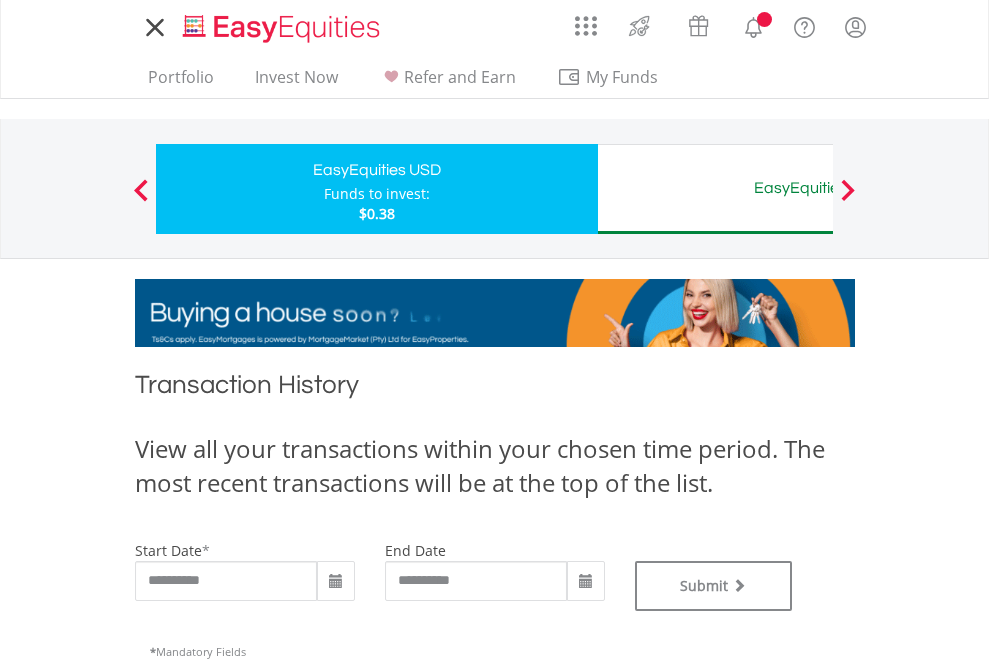 type on "**********" 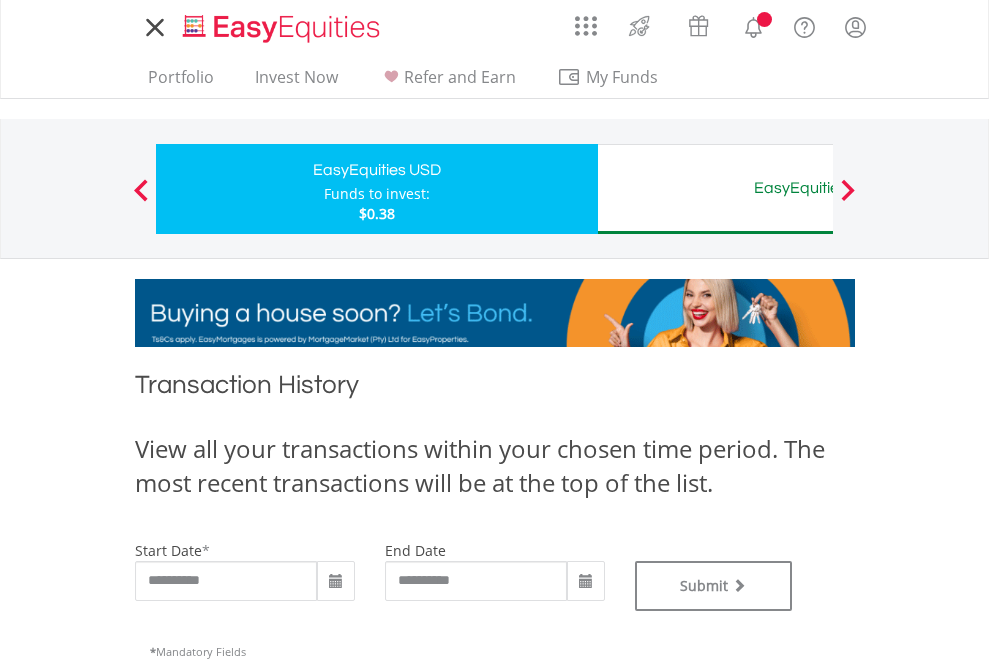 type on "**********" 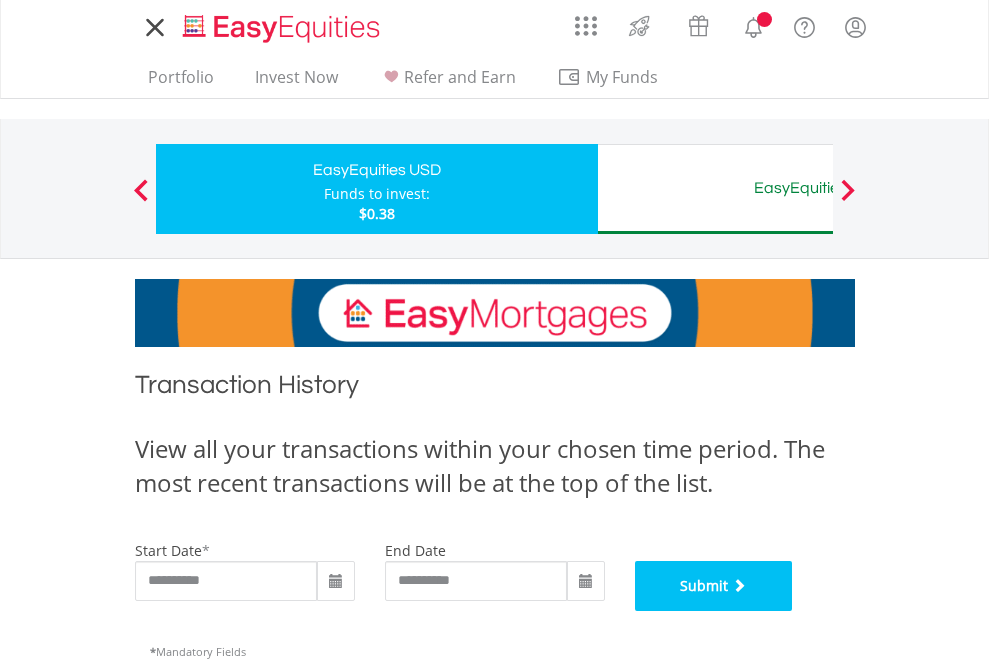 click on "Submit" at bounding box center [714, 586] 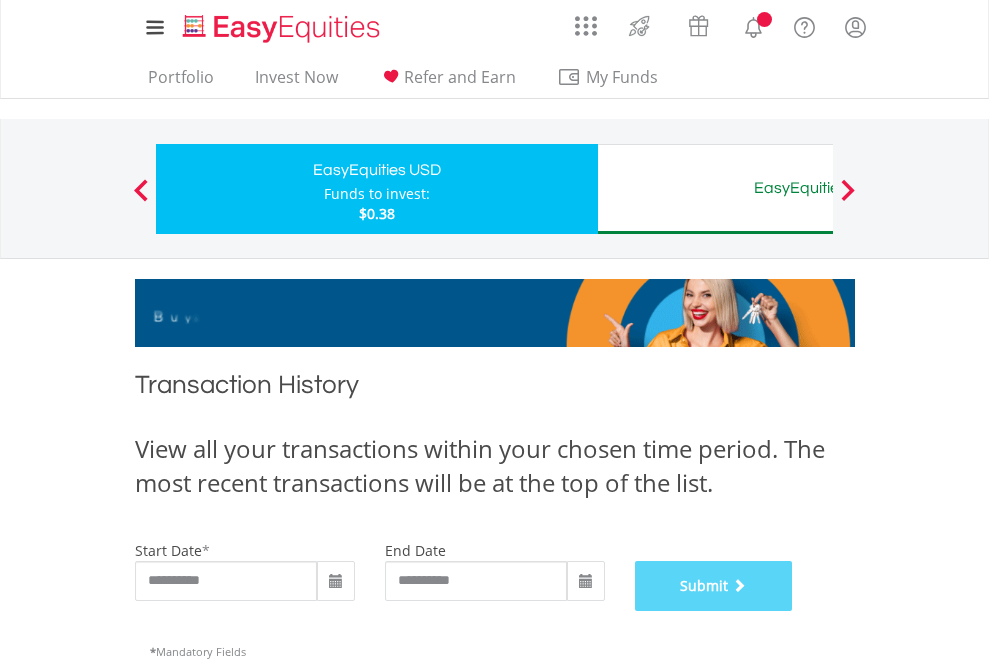 scroll, scrollTop: 811, scrollLeft: 0, axis: vertical 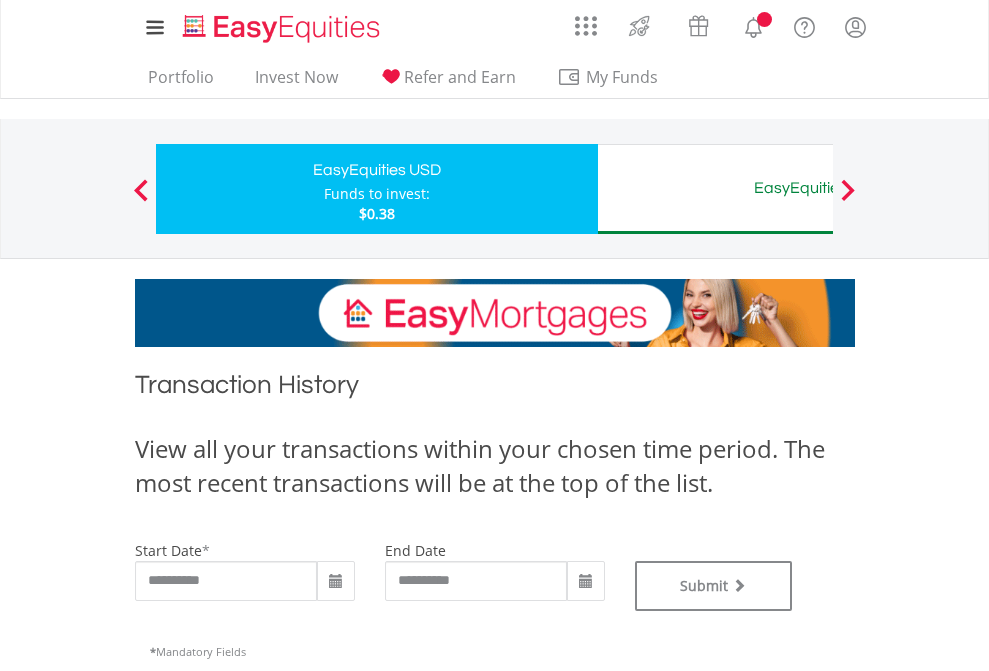 click on "EasyEquities AUD" at bounding box center (818, 188) 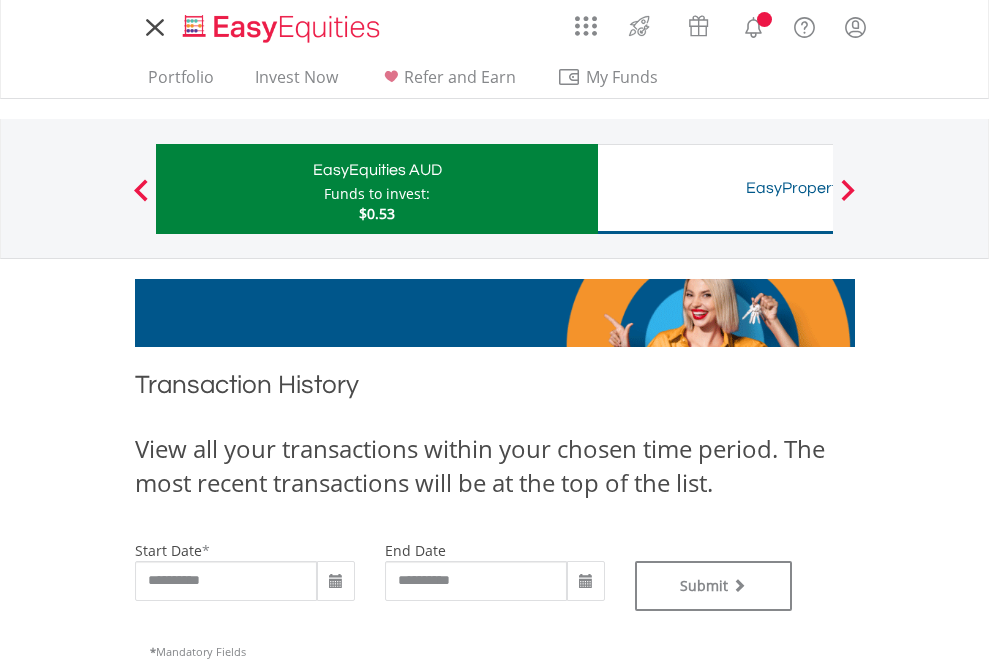 scroll, scrollTop: 0, scrollLeft: 0, axis: both 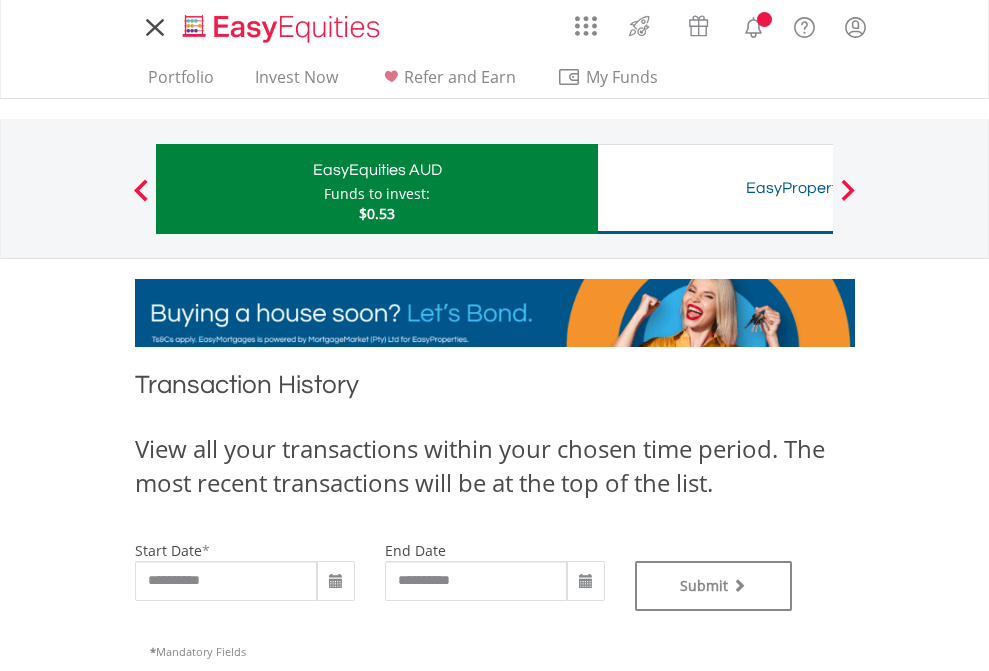 type on "**********" 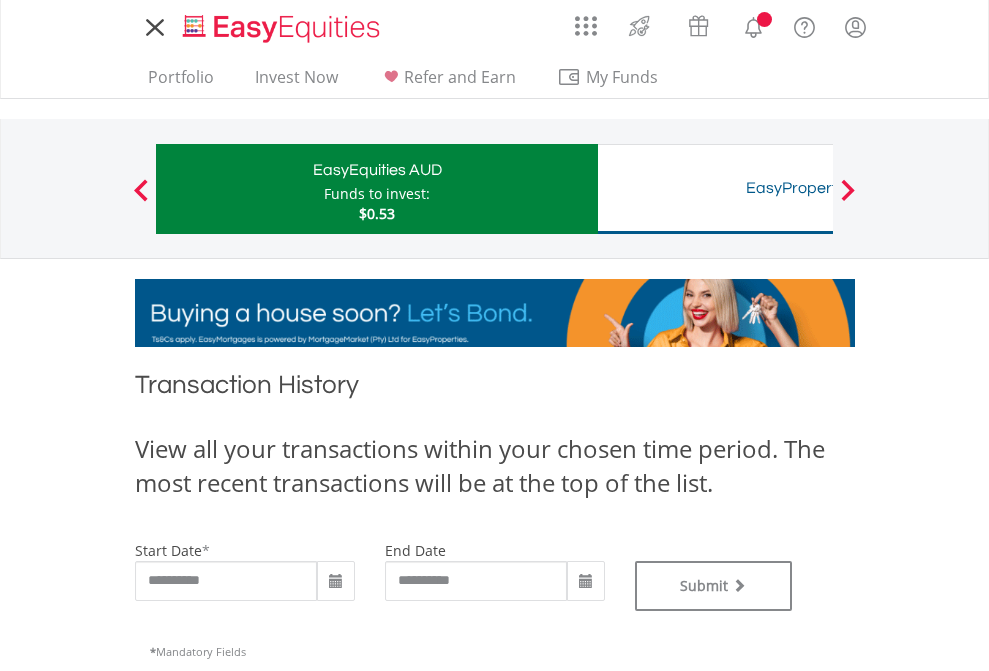 type on "**********" 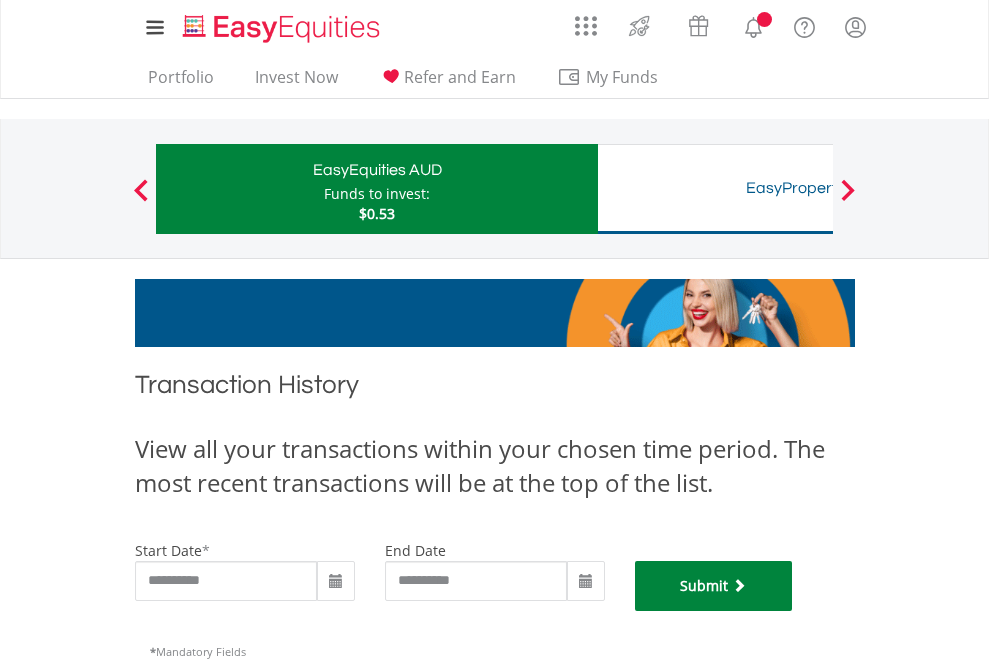 click on "Submit" at bounding box center (714, 586) 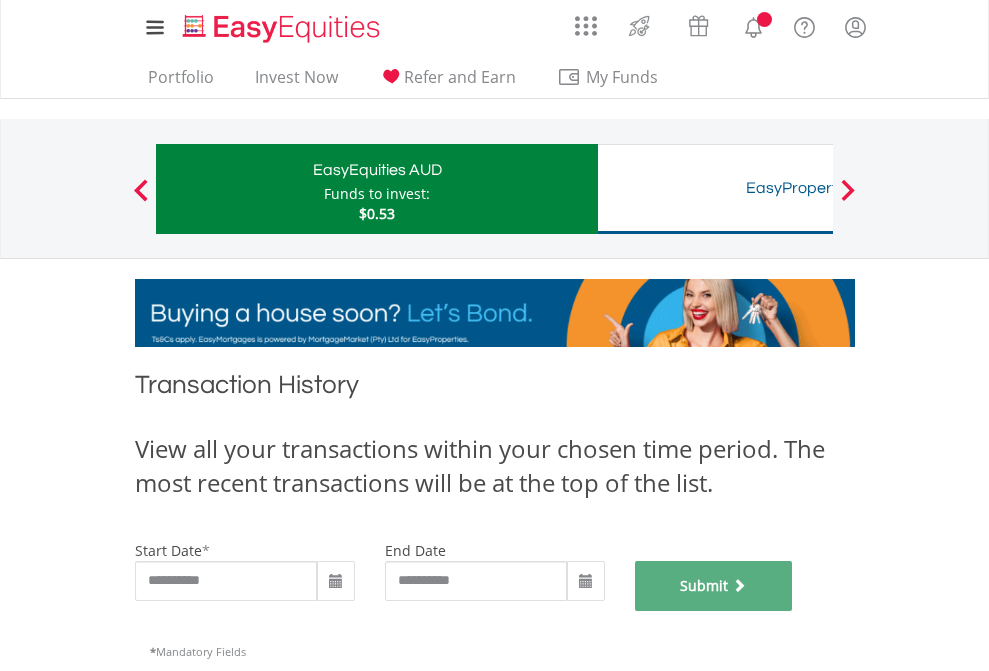 scroll, scrollTop: 811, scrollLeft: 0, axis: vertical 